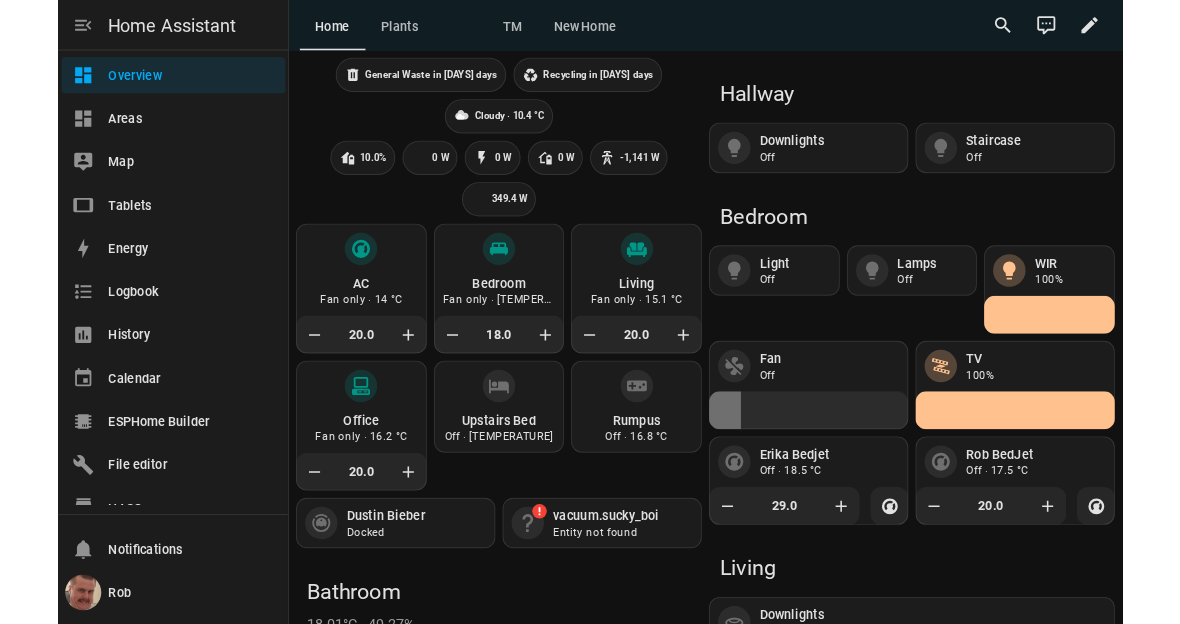 scroll, scrollTop: 0, scrollLeft: 0, axis: both 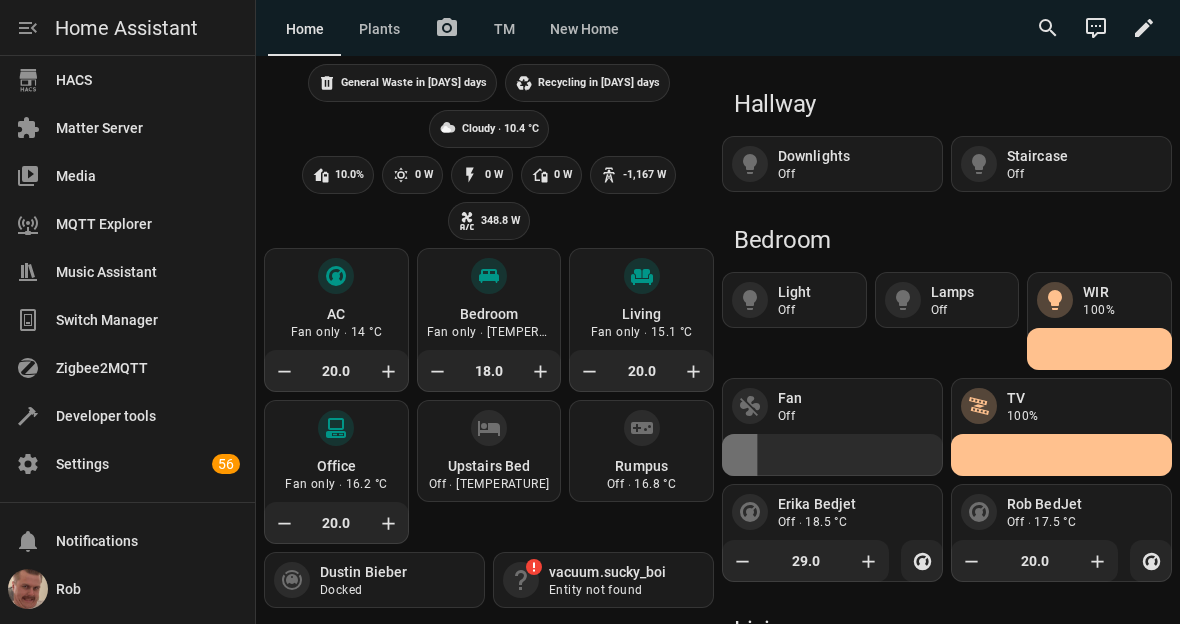 click on "Overview           Areas           Map           Tablets           Energy           Logbook           History           Calendar           ESPHome Builder           File editor           HACS           Matter Server           Media           MQTT Explorer           Music Assistant           Switch Manager           Zigbee2MQTT               Developer tools             Settings     56" at bounding box center [127, 274] 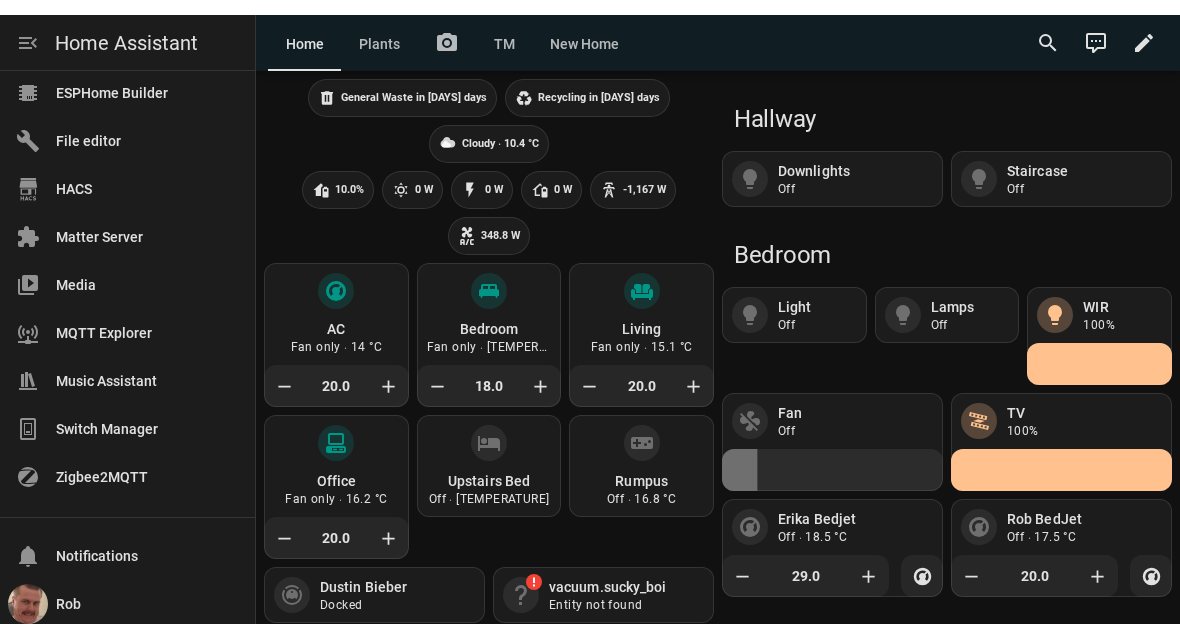 scroll, scrollTop: 181, scrollLeft: 0, axis: vertical 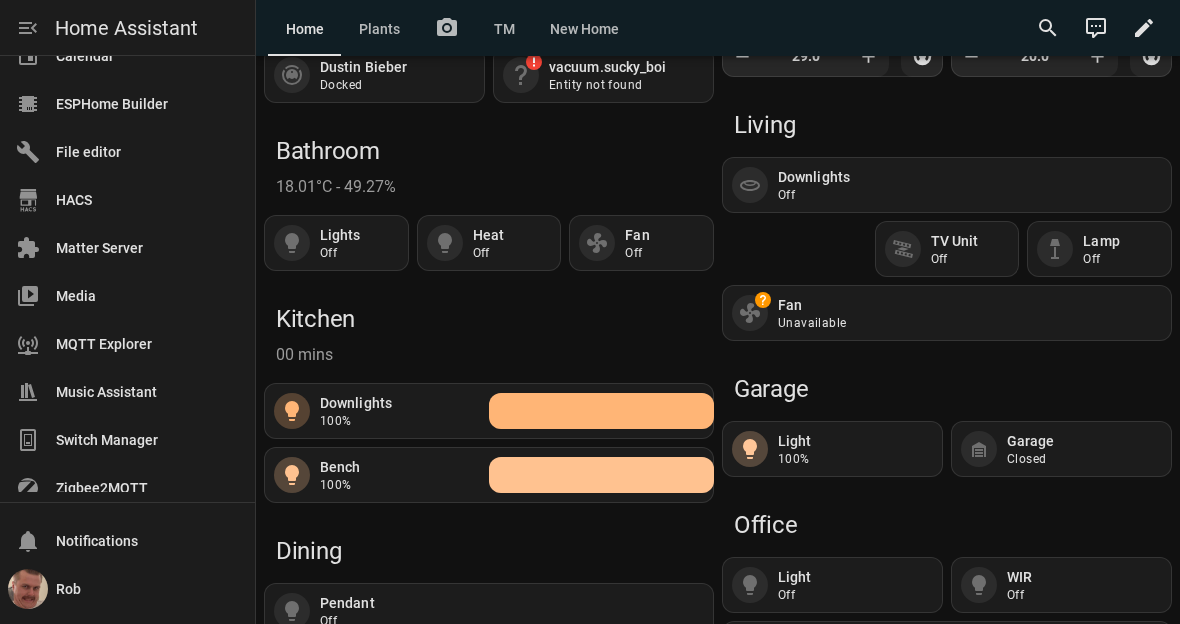 click on "Overview           Areas           Map           Tablets           Energy           Logbook           History           Calendar           ESPHome Builder           File editor           HACS           Matter Server           Media           MQTT Explorer           Music Assistant           Switch Manager           Zigbee2MQTT               Developer tools             Settings     56" at bounding box center (127, 274) 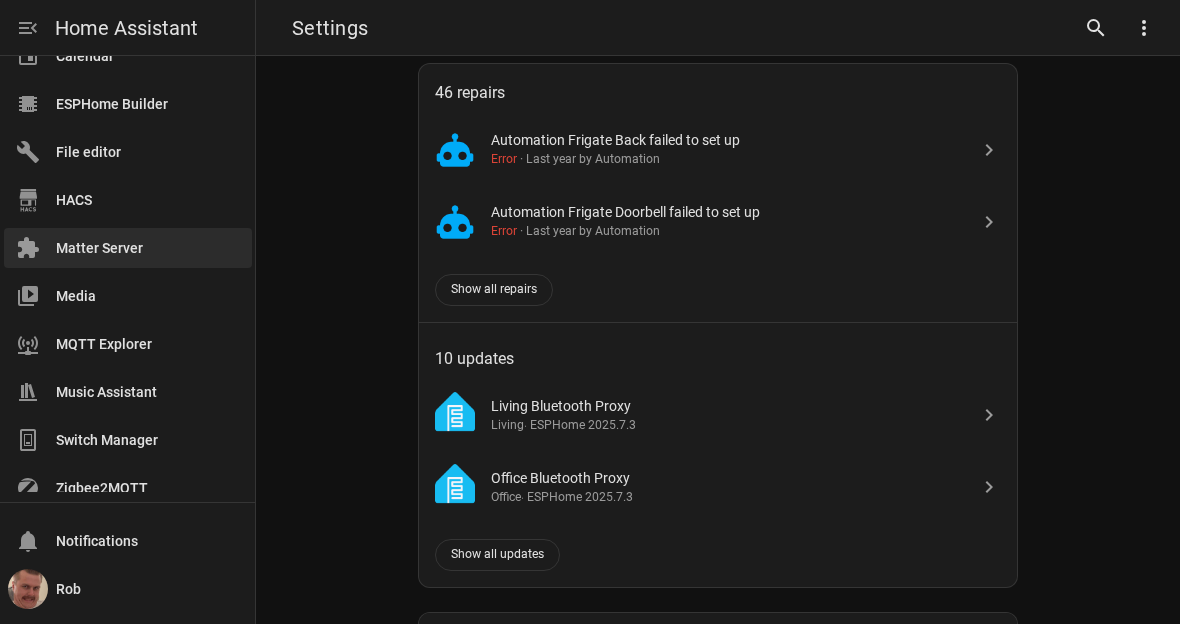 scroll, scrollTop: 0, scrollLeft: 0, axis: both 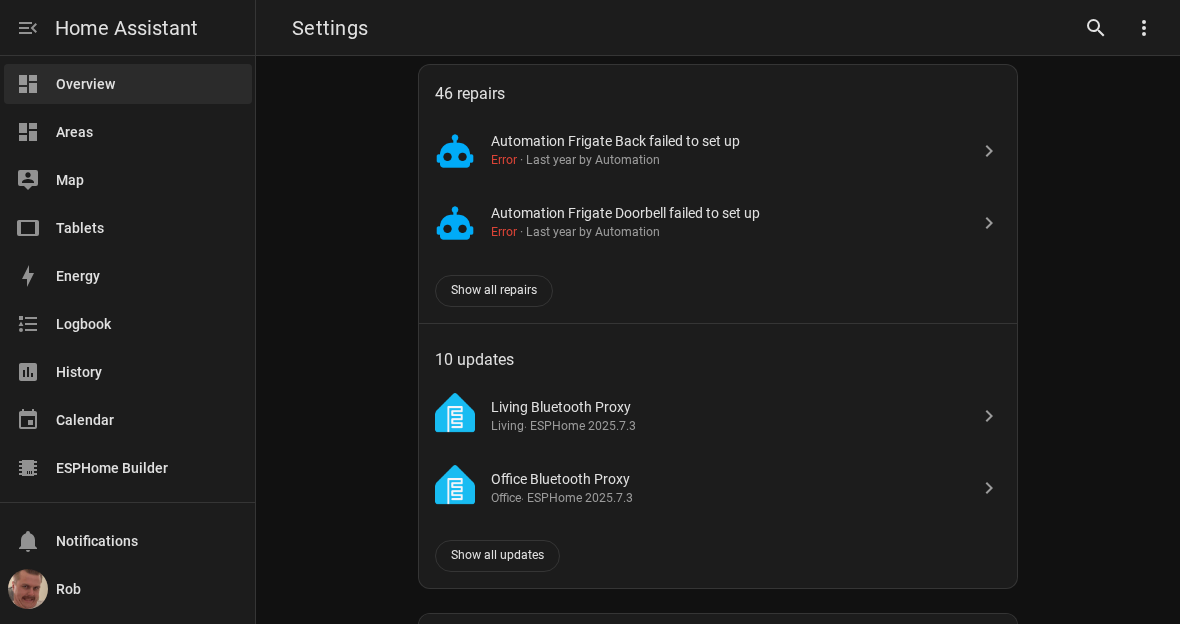 click on "Overview" at bounding box center [148, 84] 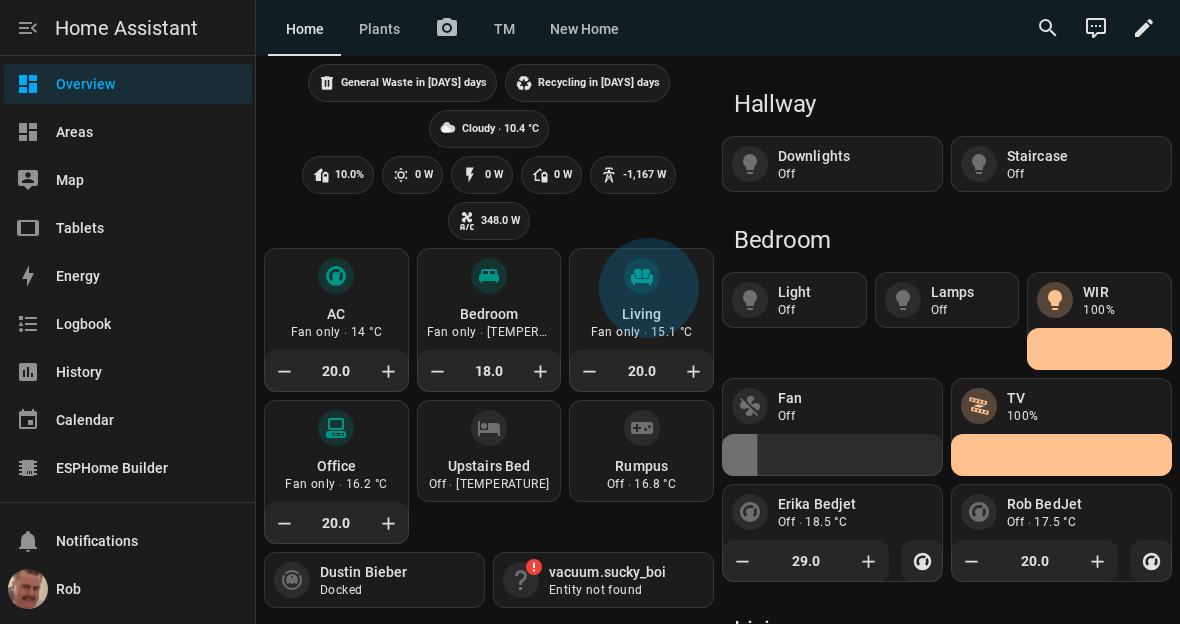 click on "Fan only ⸱ 15.1 °C" 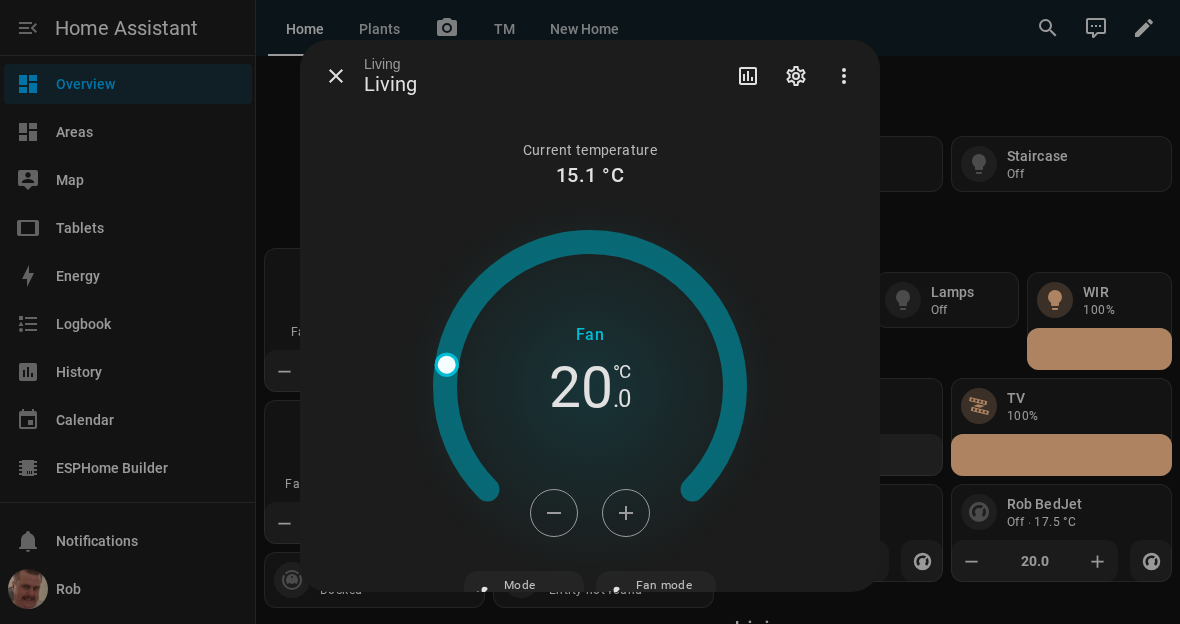 click 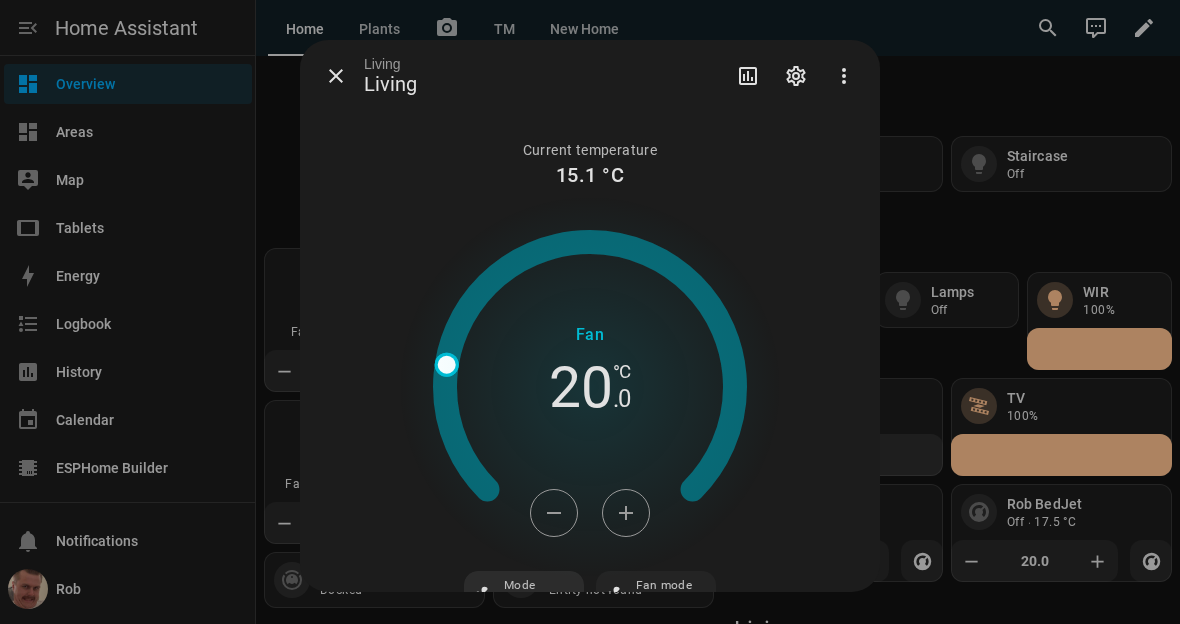 click on "Mode   Fan only" 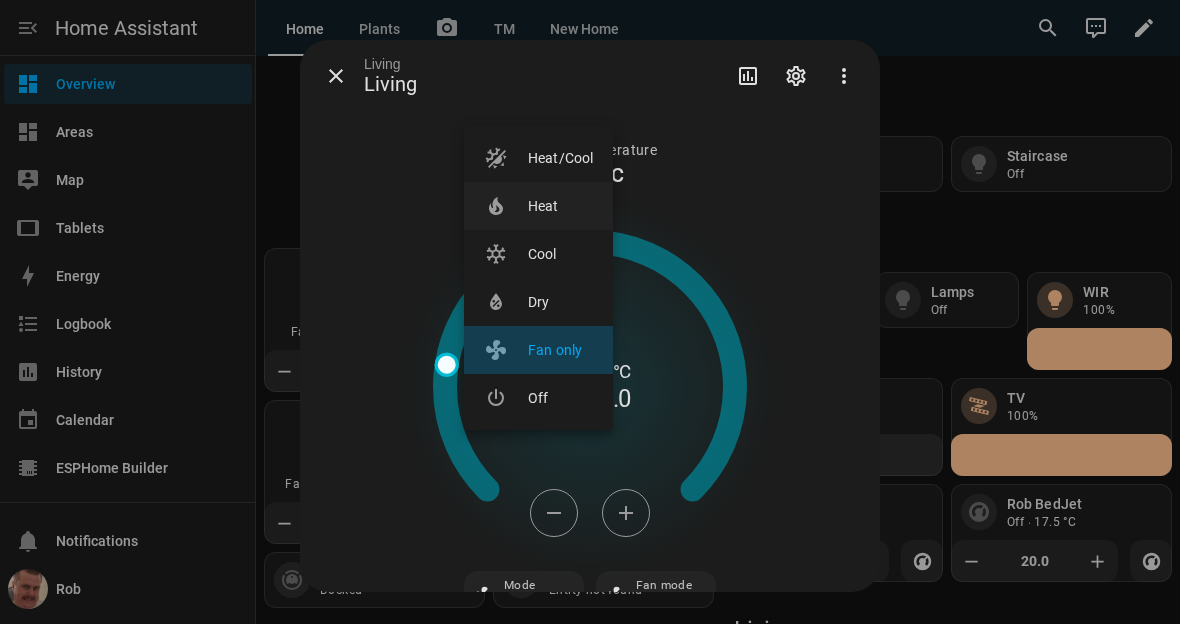 click on "Heat" 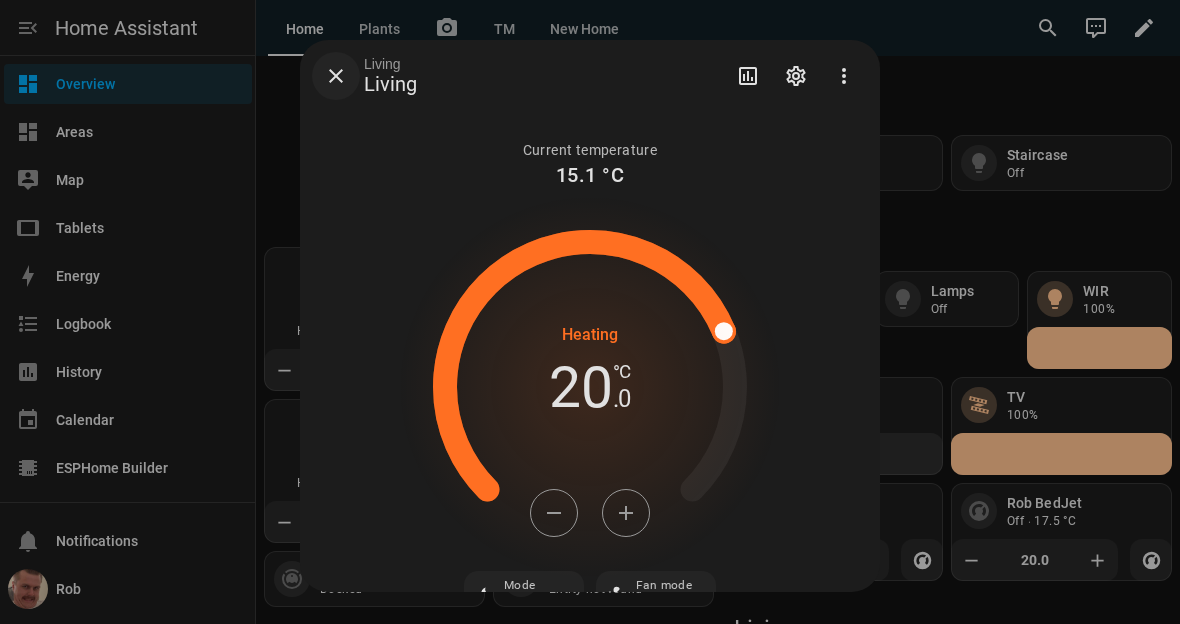 scroll, scrollTop: 0, scrollLeft: 0, axis: both 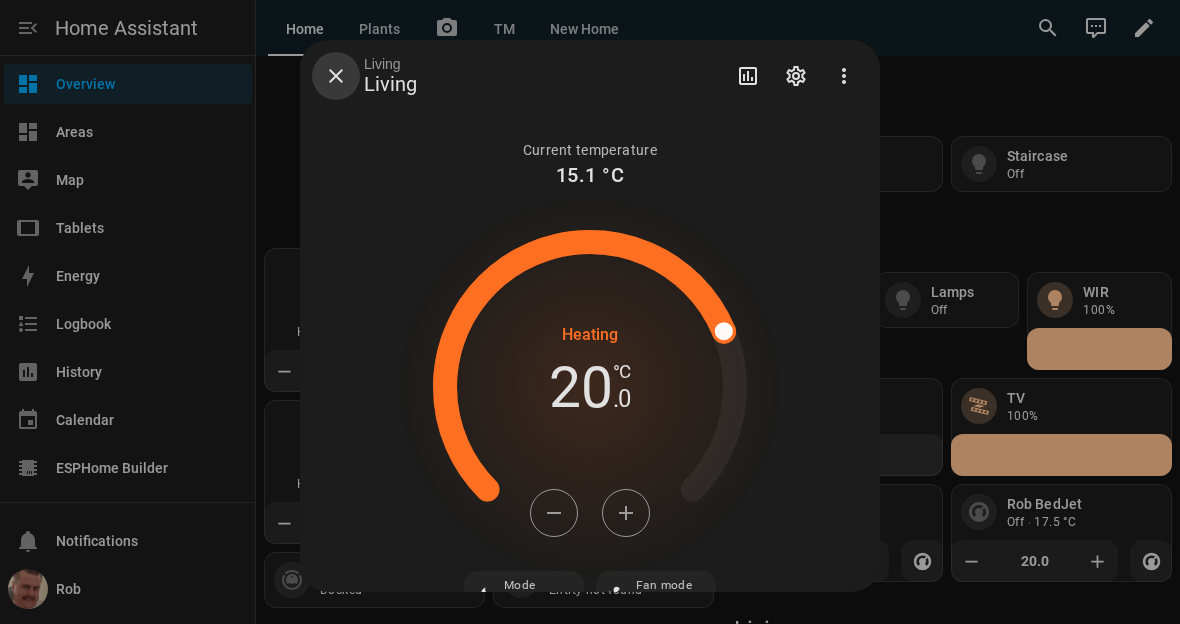 click 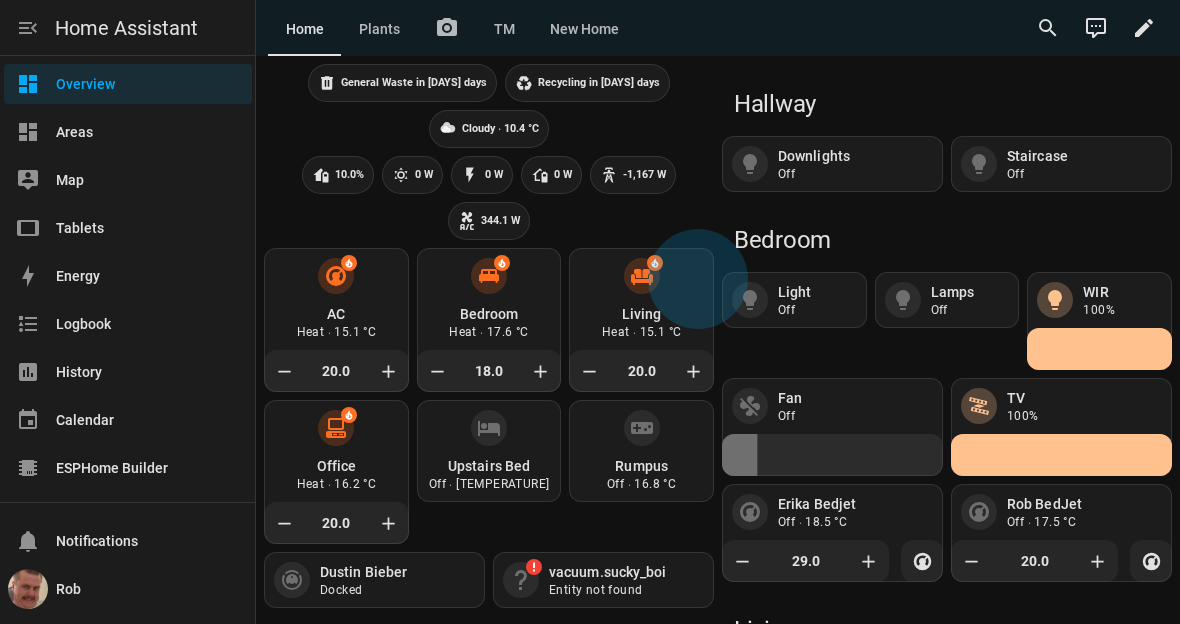 click on "Heat ⸱ 15.1 °C" 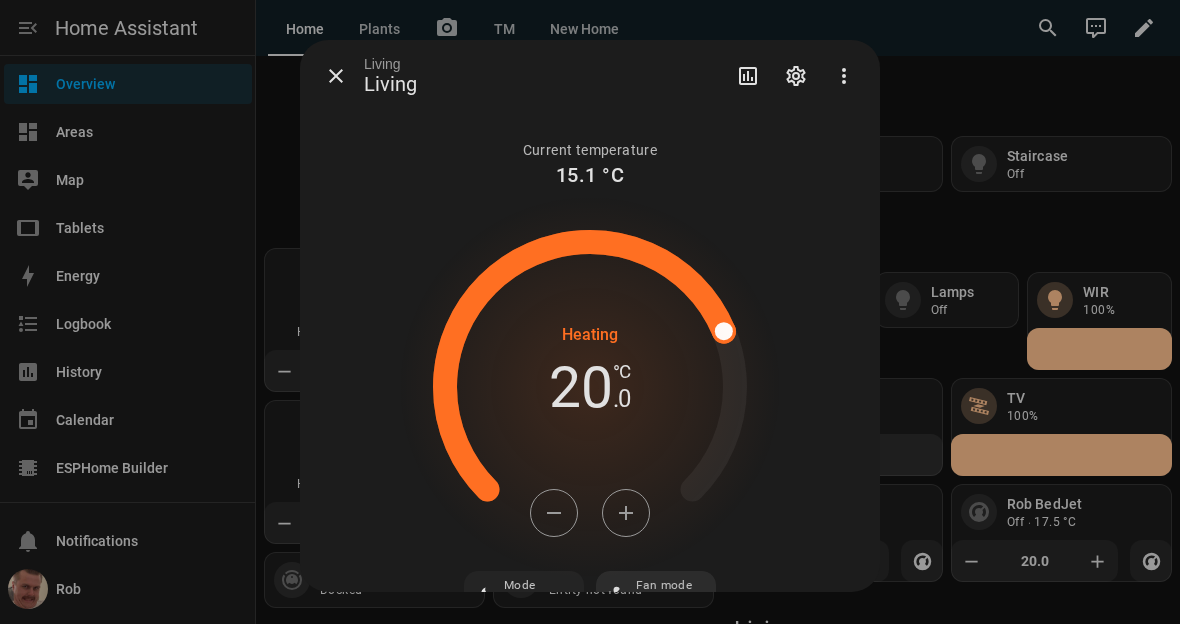 click on "Fan mode   On" 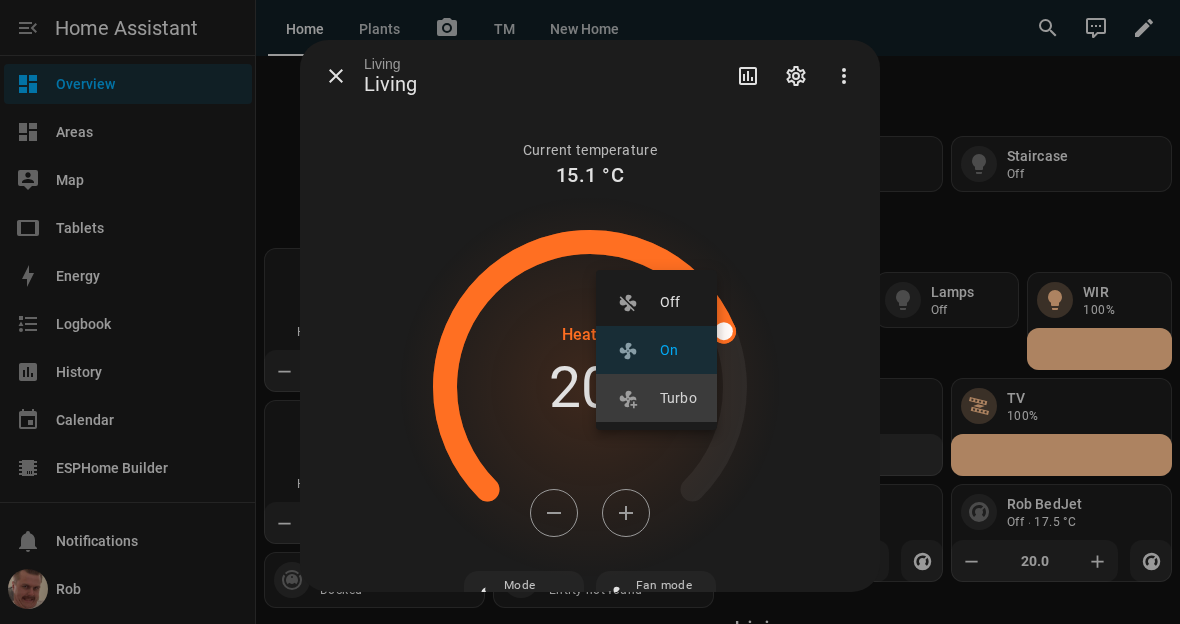 click on "Turbo" 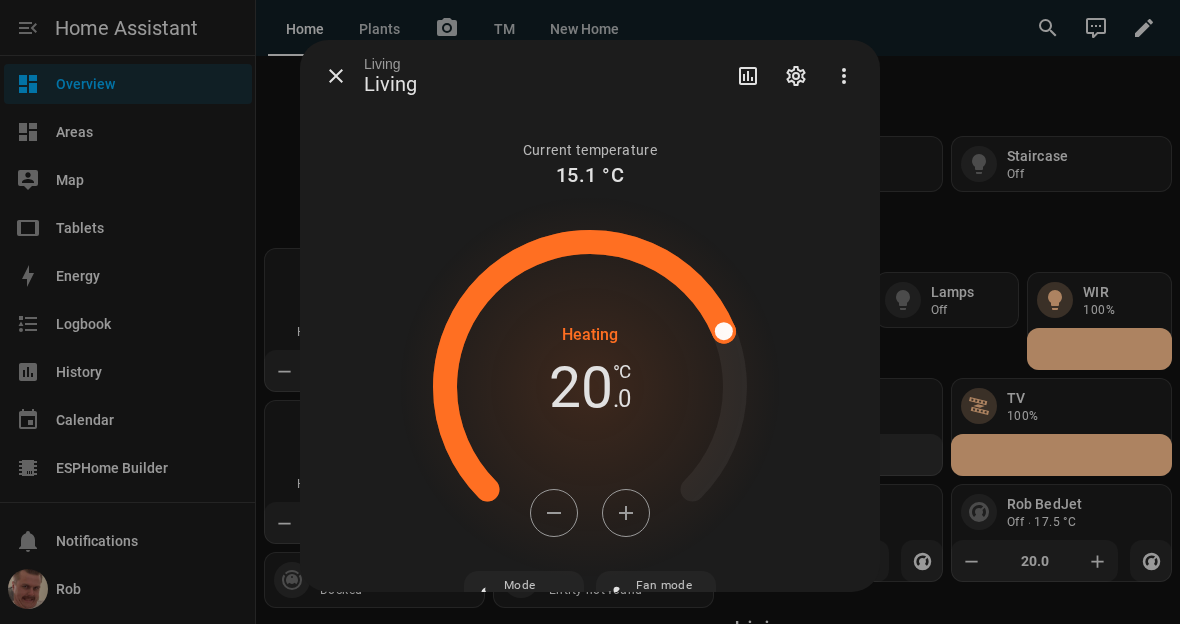 click 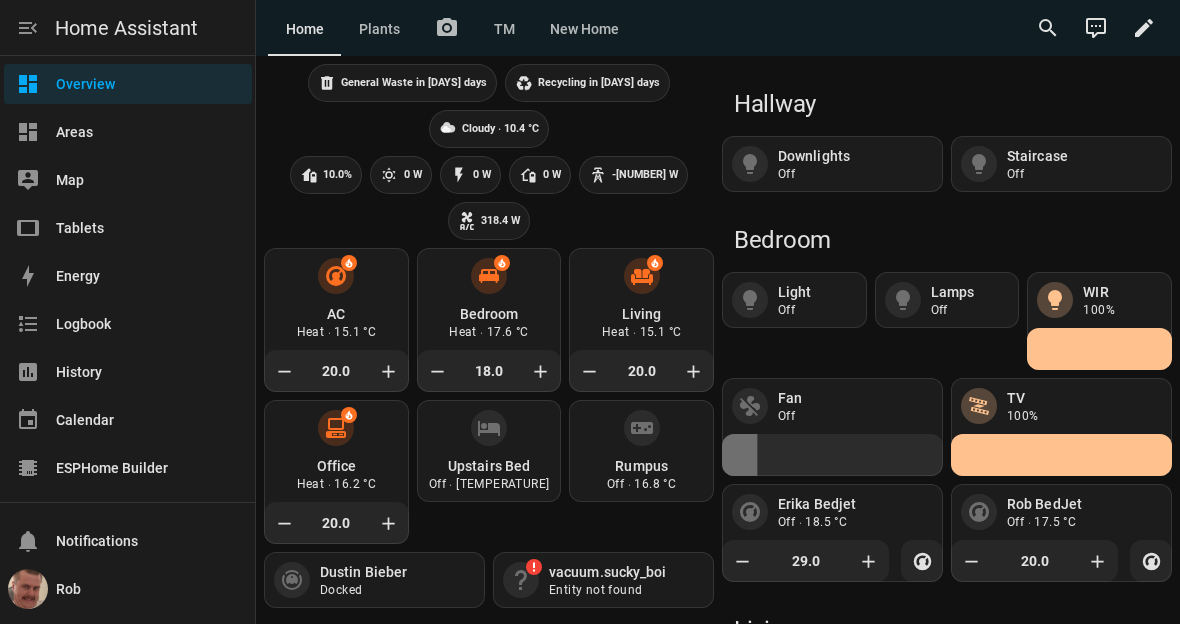 click at bounding box center (489, 336) 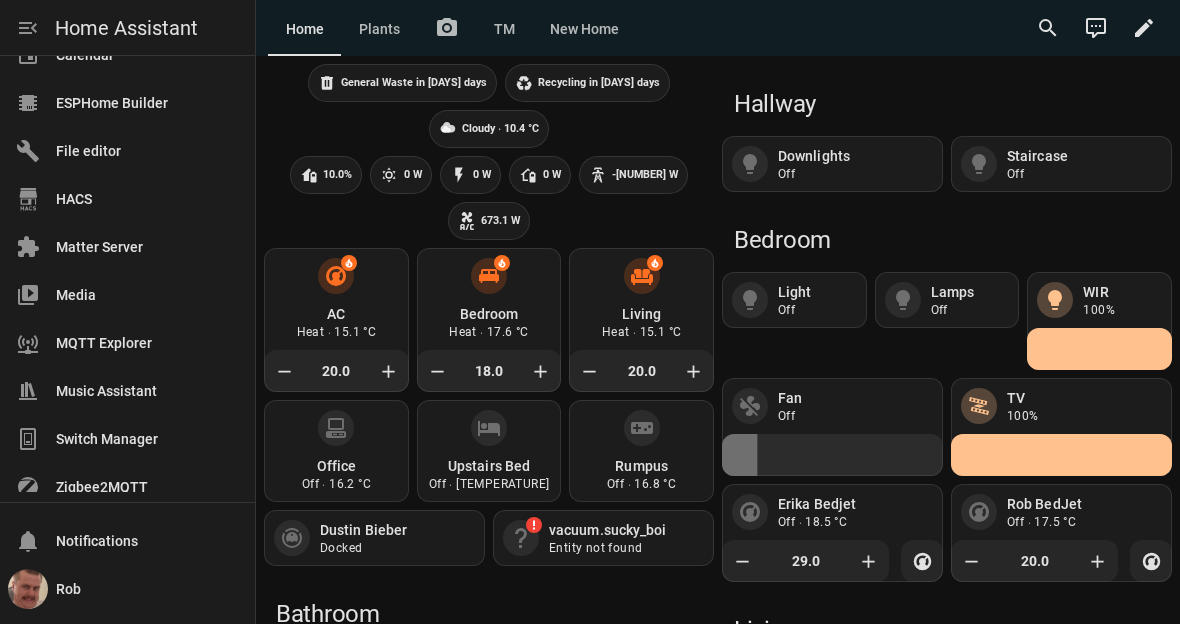 scroll, scrollTop: 364, scrollLeft: 0, axis: vertical 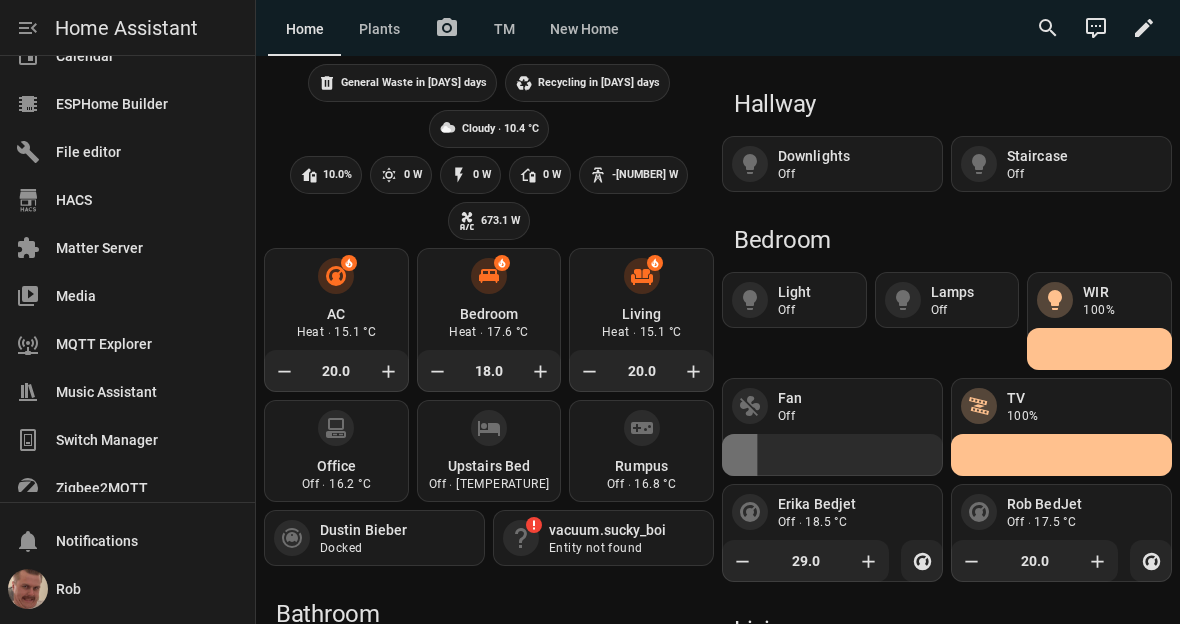 click on "56                       Settings" at bounding box center [128, 584] 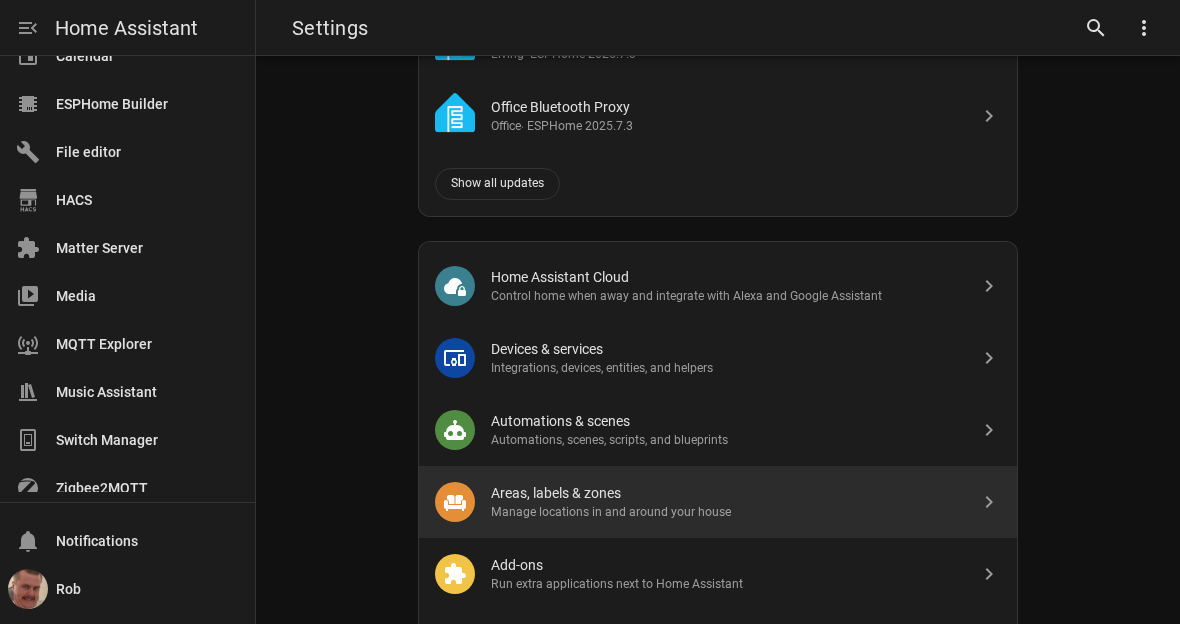 scroll, scrollTop: 614, scrollLeft: 0, axis: vertical 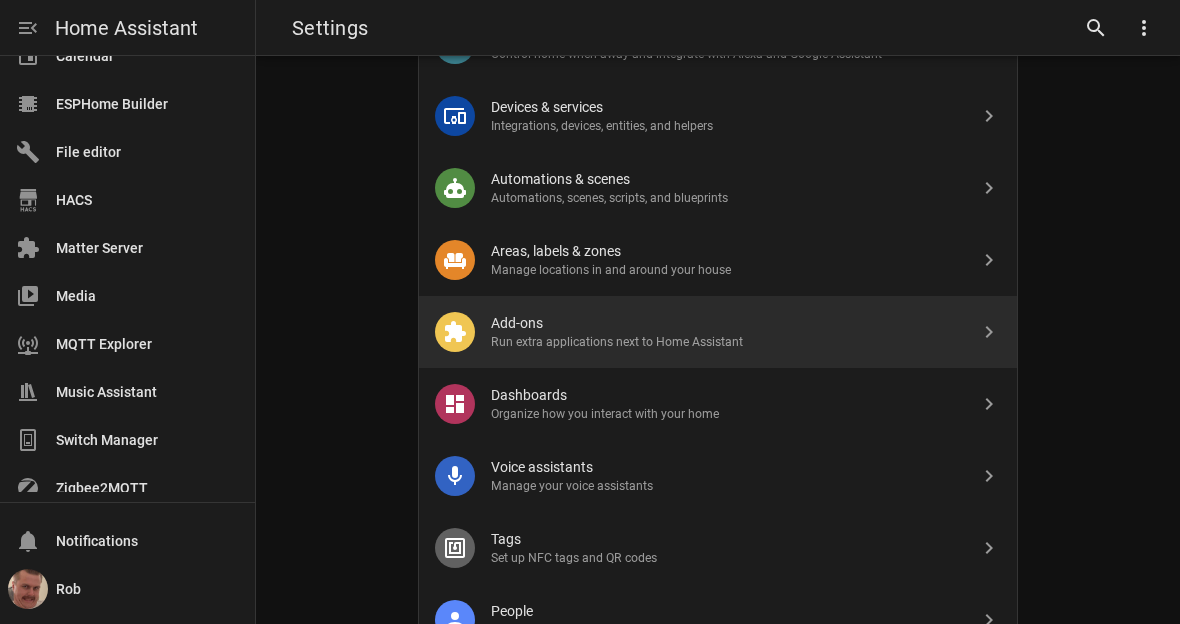 click on "Run extra applications next to Home Assistant" 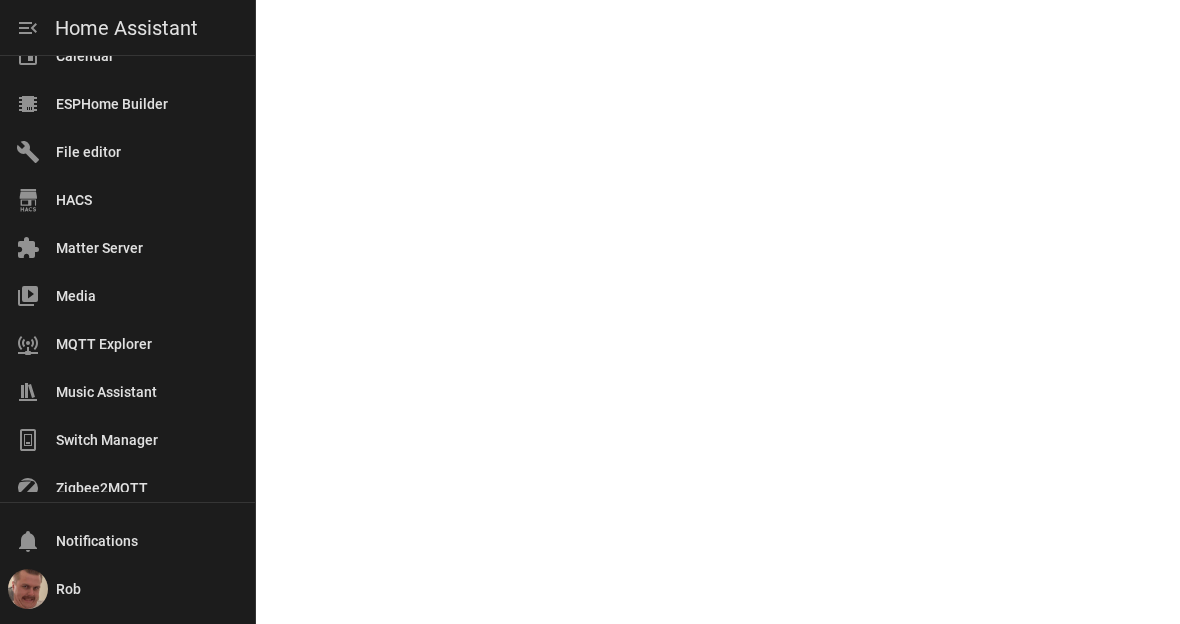 scroll, scrollTop: 0, scrollLeft: 0, axis: both 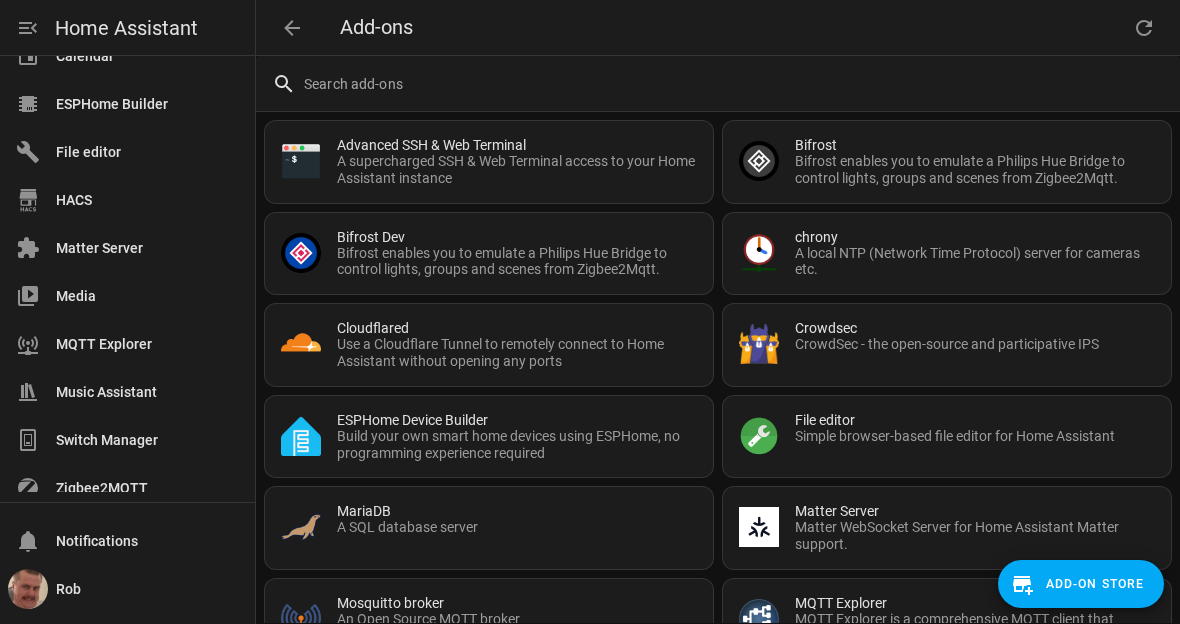 click on "Bifrost enables you to emulate a Philips Hue Bridge to control lights, groups and scenes from Zigbee2Mqtt." 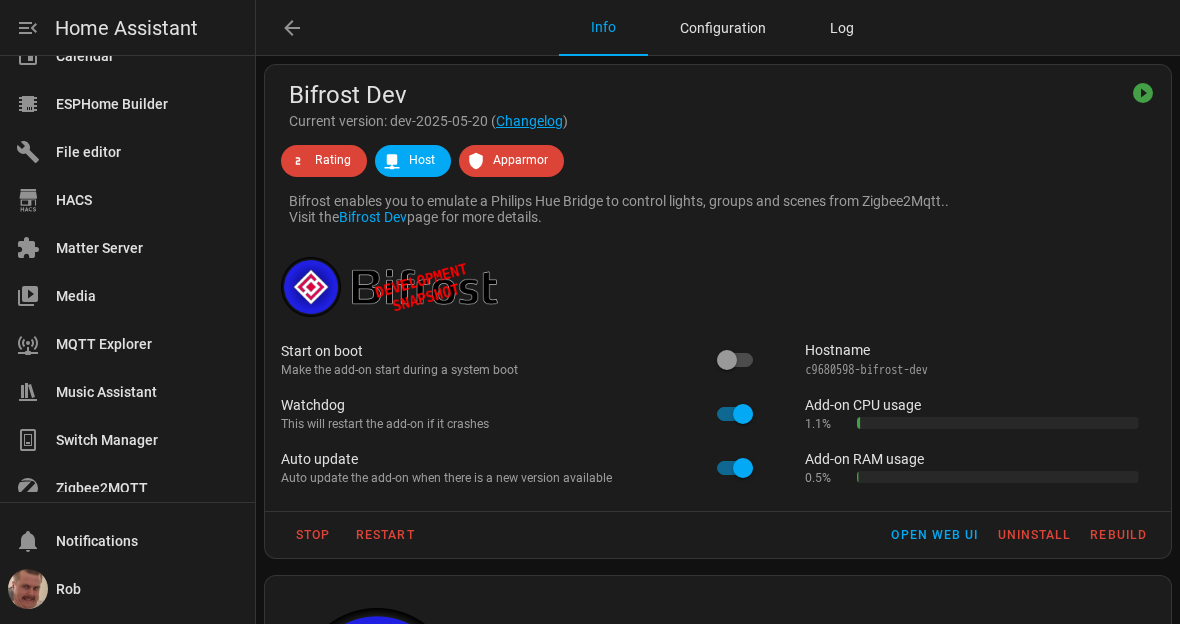 drag, startPoint x: 339, startPoint y: 557, endPoint x: 429, endPoint y: 541, distance: 91.411156 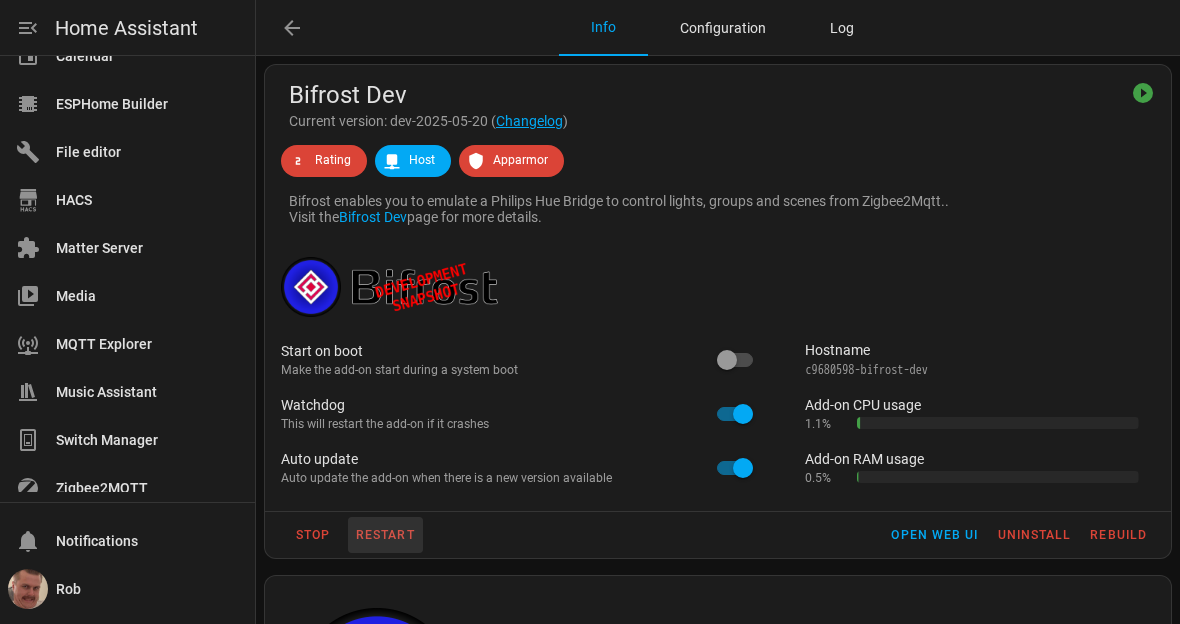 click on "restart" at bounding box center [256, 0] 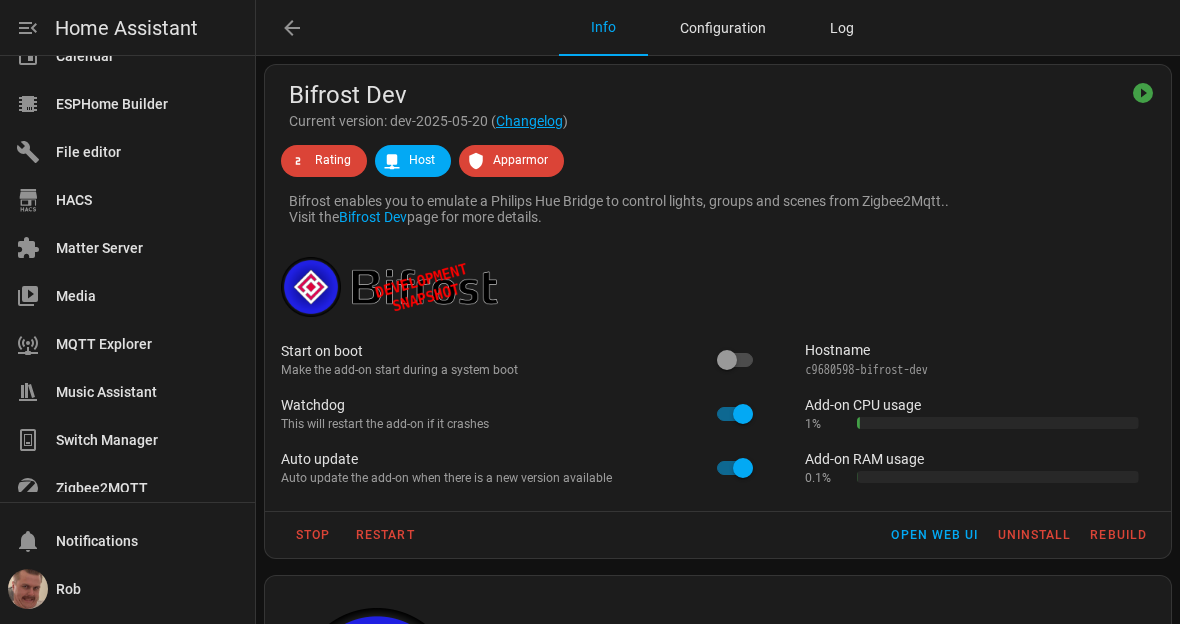scroll, scrollTop: 5, scrollLeft: 0, axis: vertical 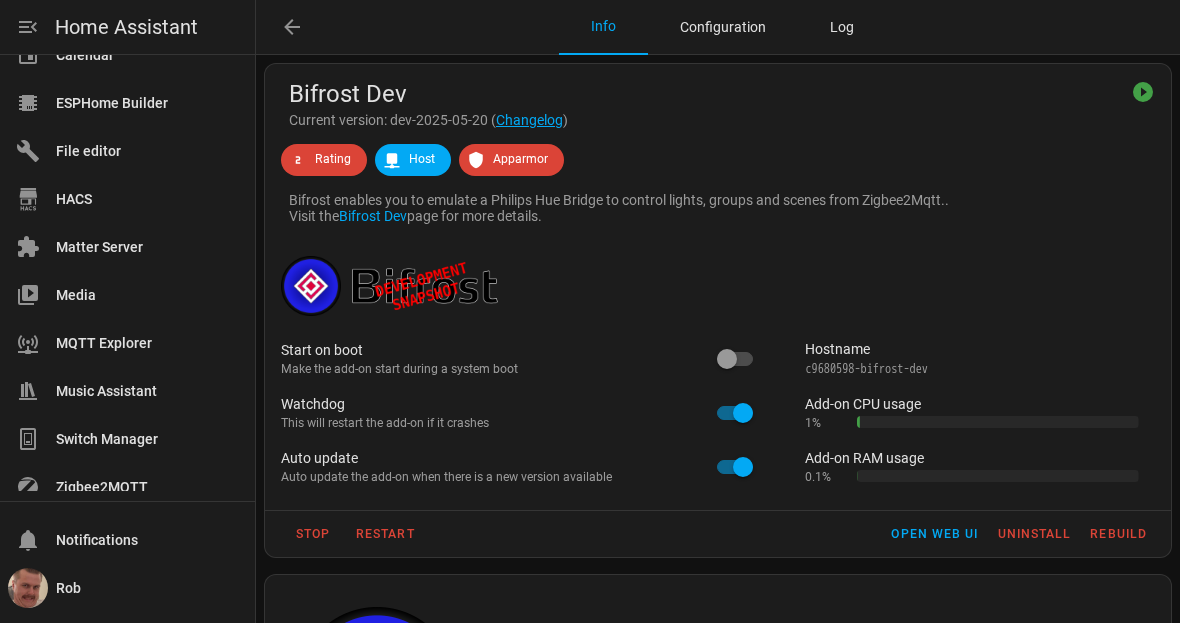 click at bounding box center (718, 160) 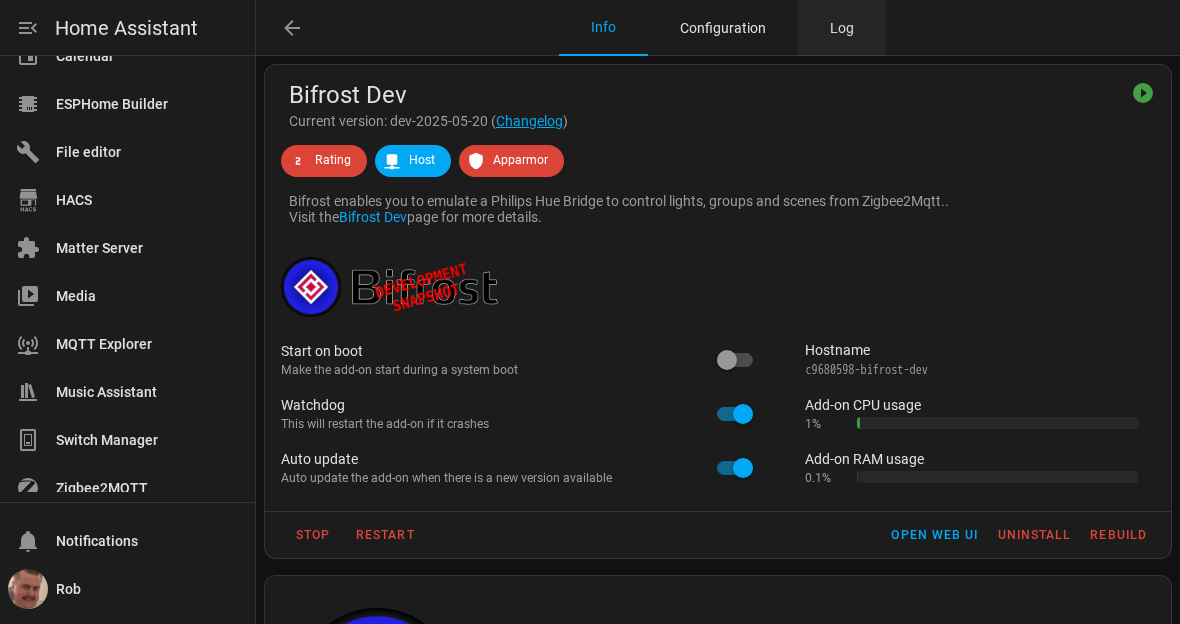 click on "Log" at bounding box center (842, 28) 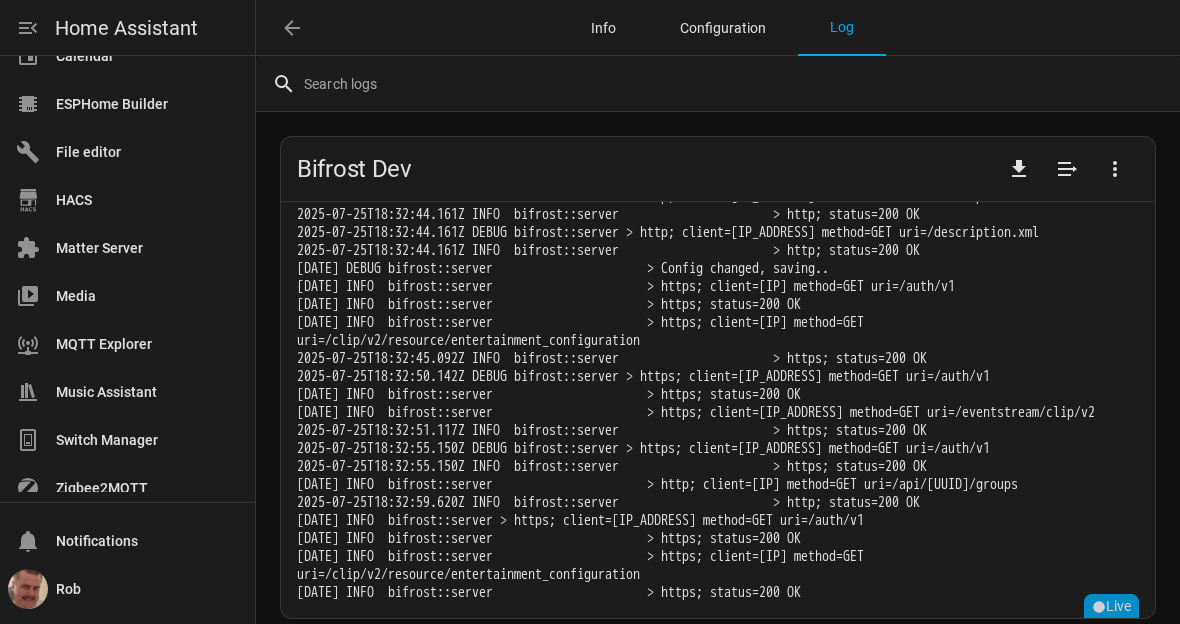 scroll, scrollTop: 5221, scrollLeft: 0, axis: vertical 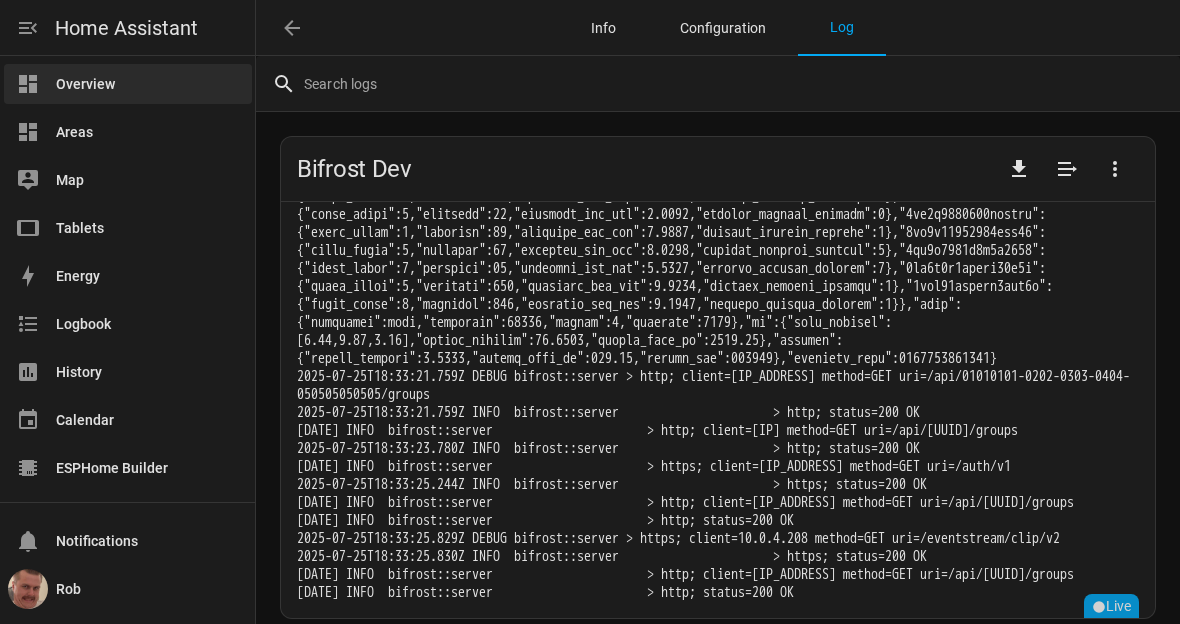 click on "Overview" at bounding box center (128, 84) 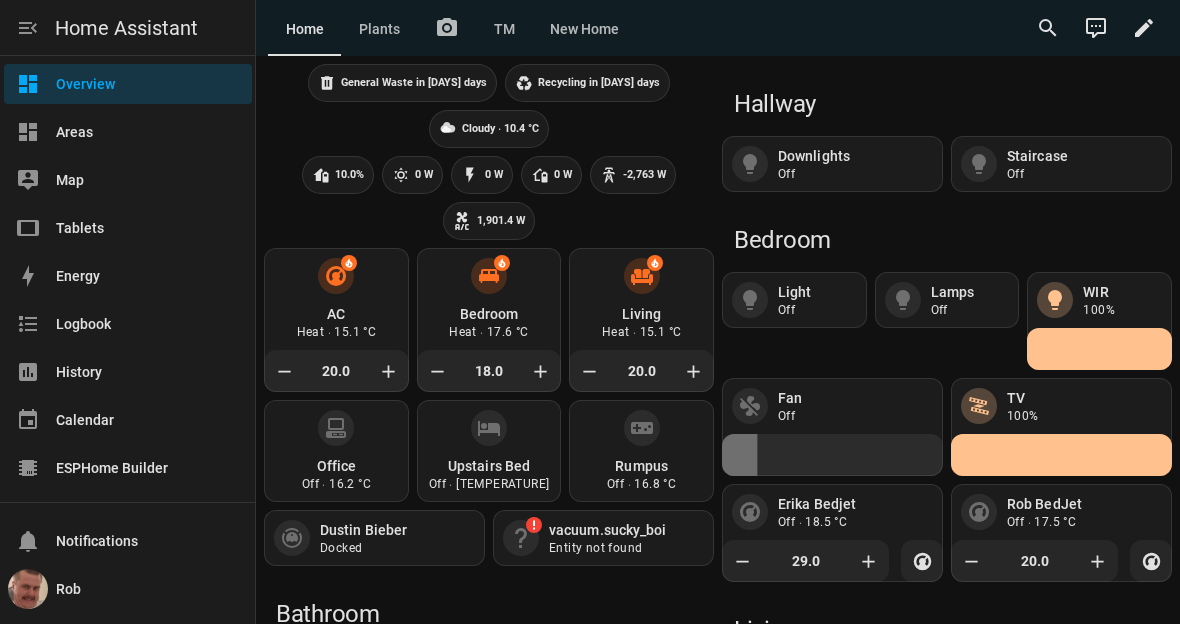 scroll, scrollTop: 0, scrollLeft: 0, axis: both 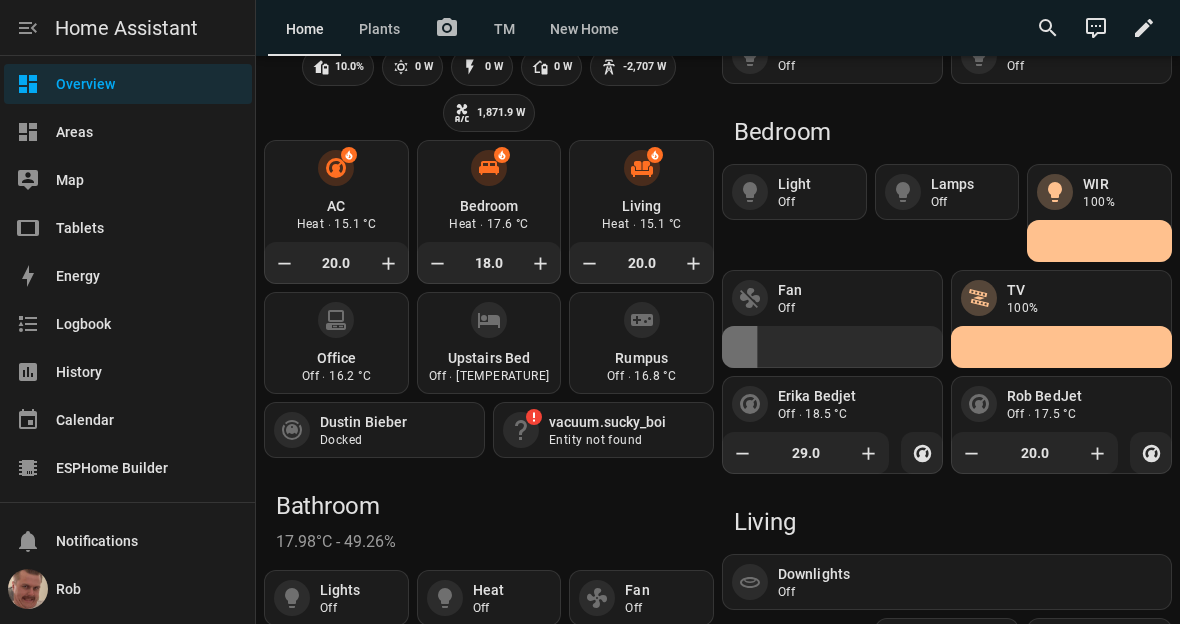 click on "WIR" 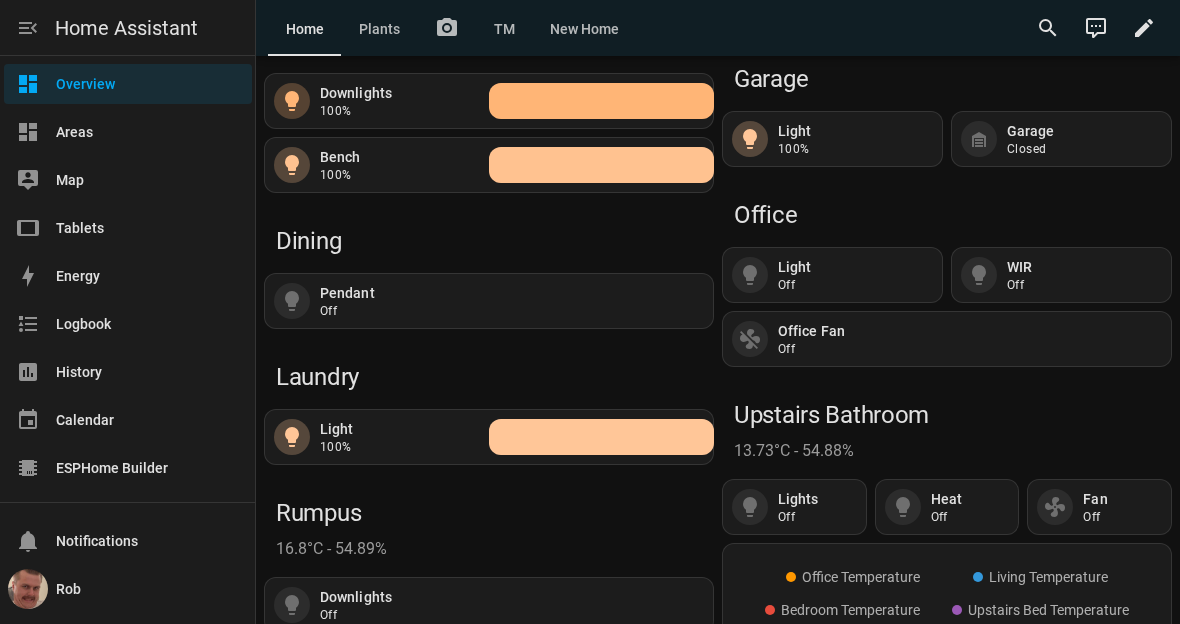 scroll, scrollTop: 629, scrollLeft: 0, axis: vertical 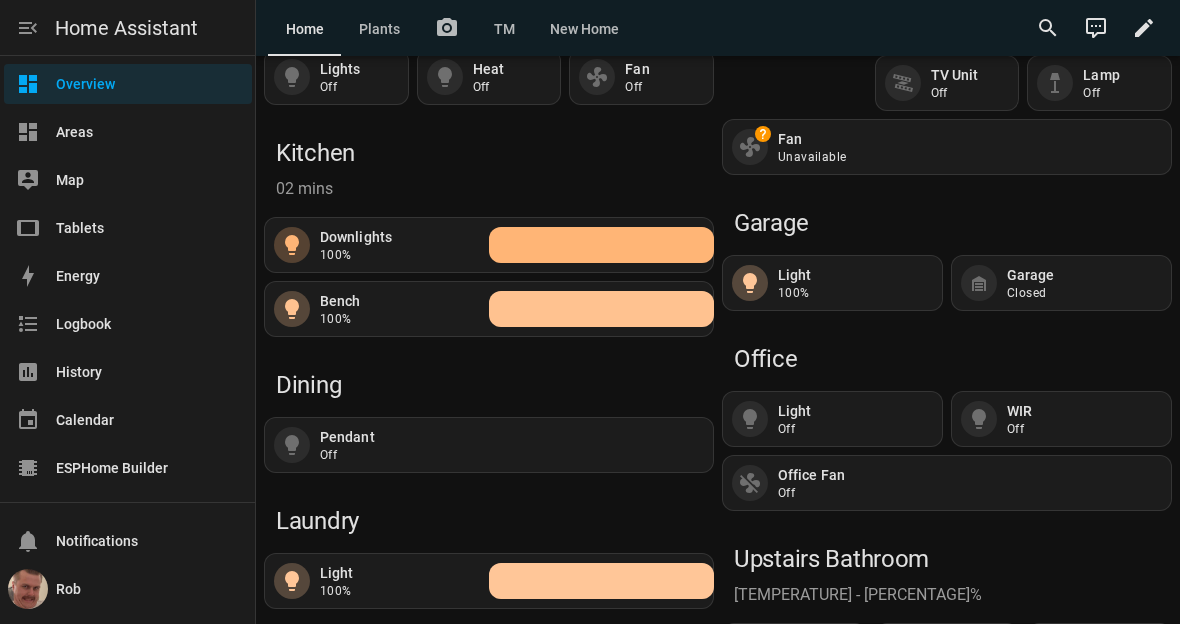 click at bounding box center (292, 77) 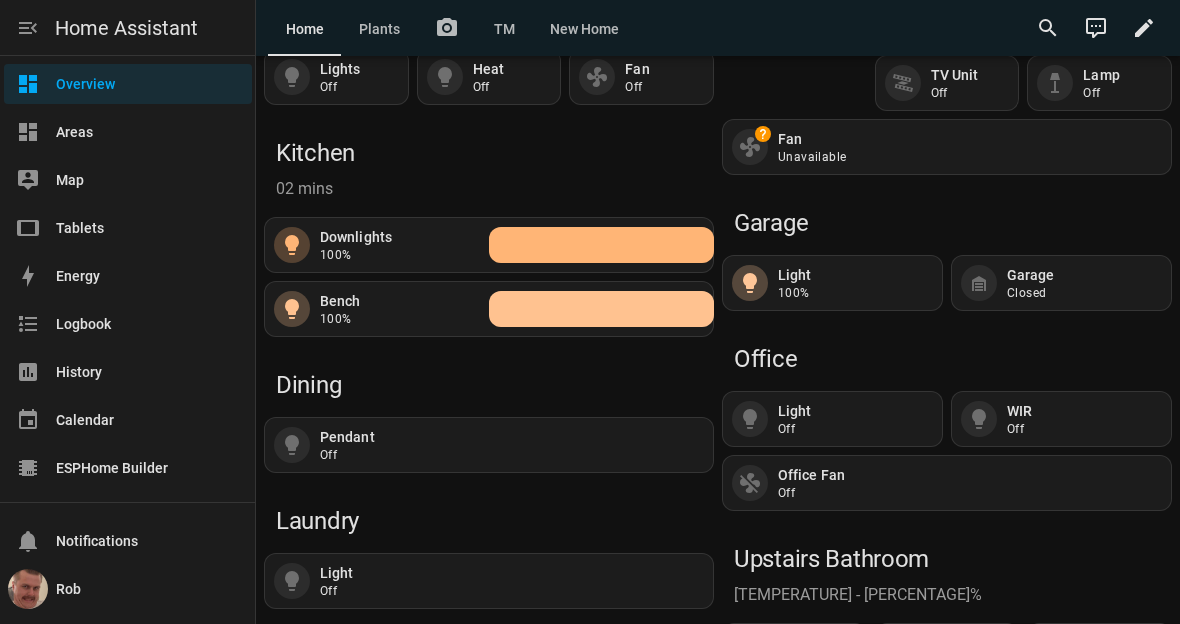 click at bounding box center (601, 245) 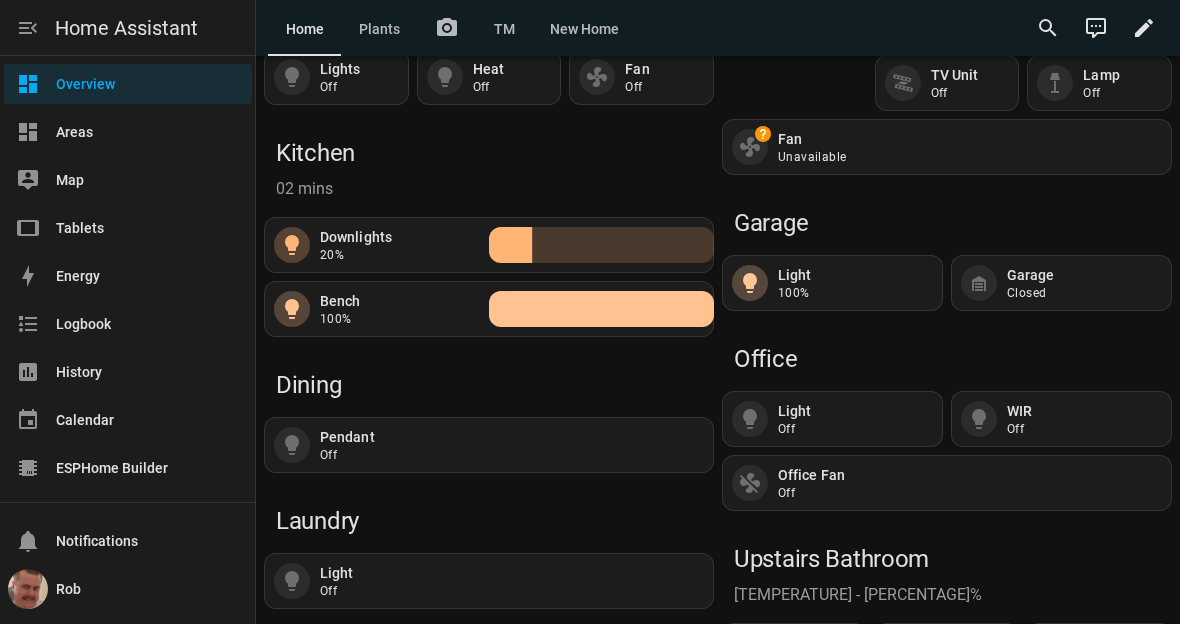 click at bounding box center (601, 245) 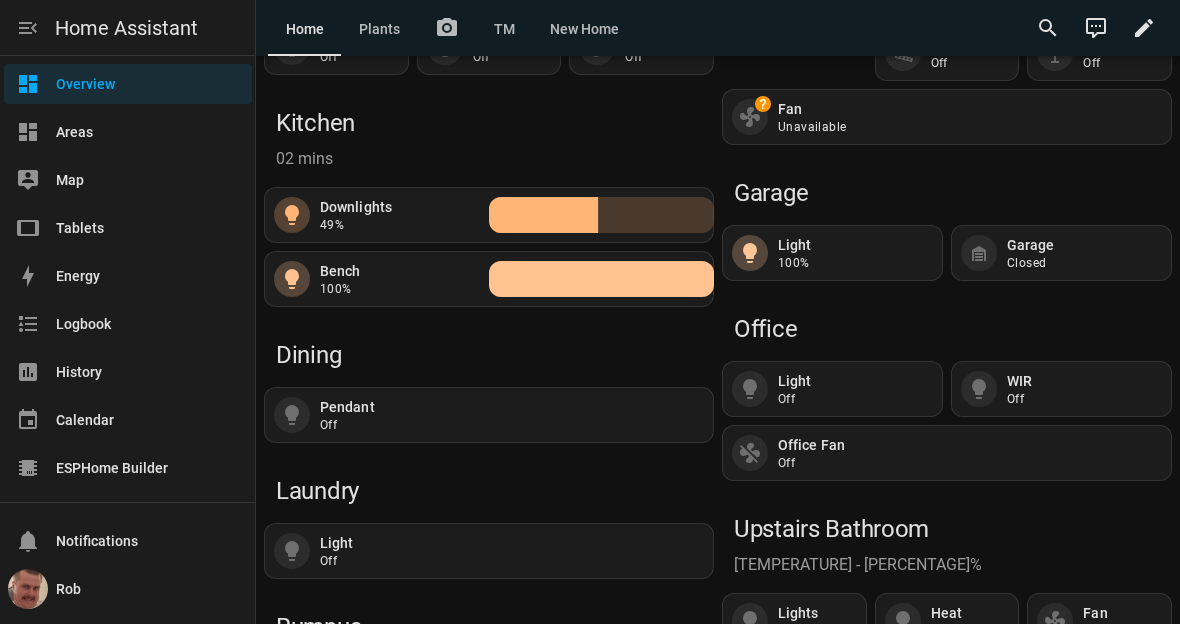 scroll, scrollTop: 654, scrollLeft: 0, axis: vertical 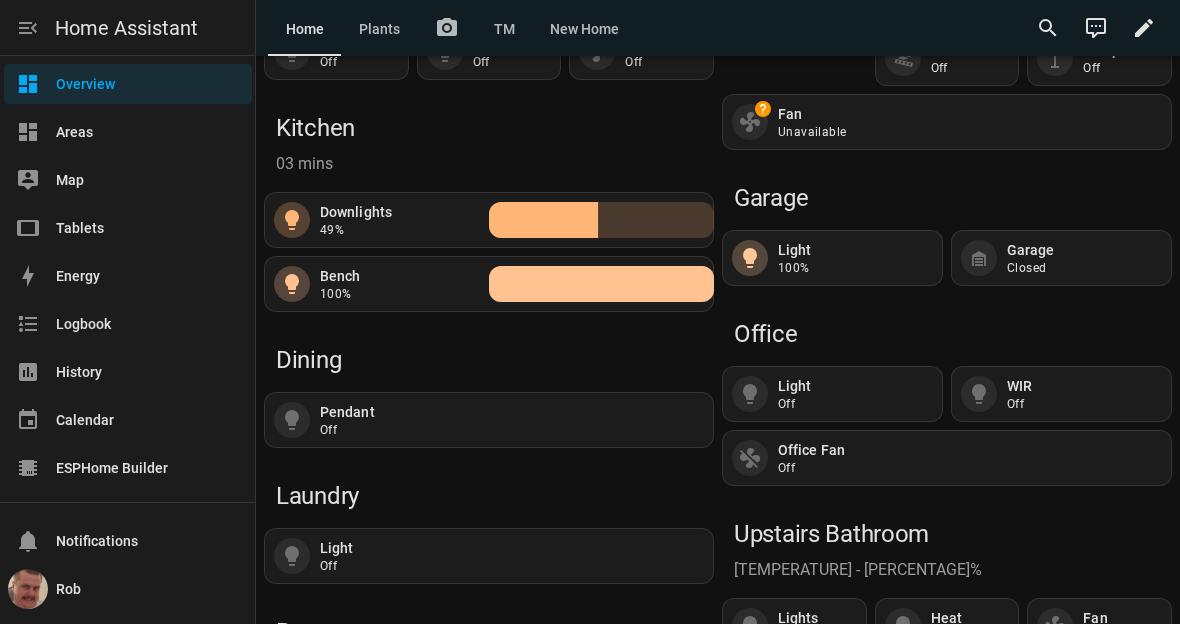 click on "Office" at bounding box center (489, -32) 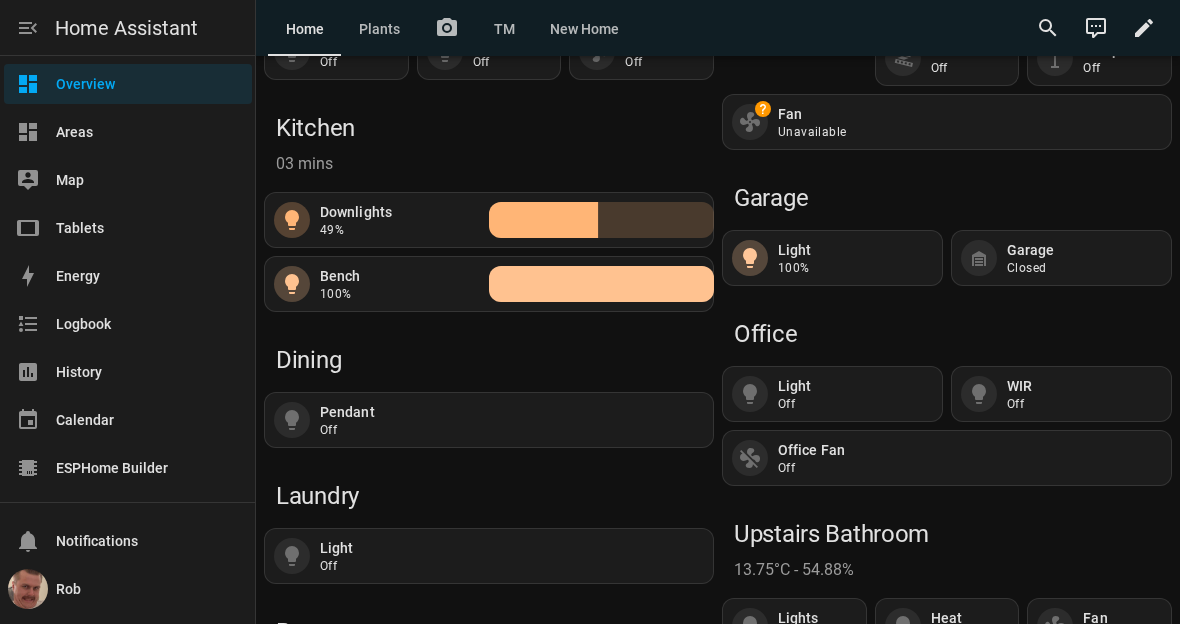 click at bounding box center (336, 52) 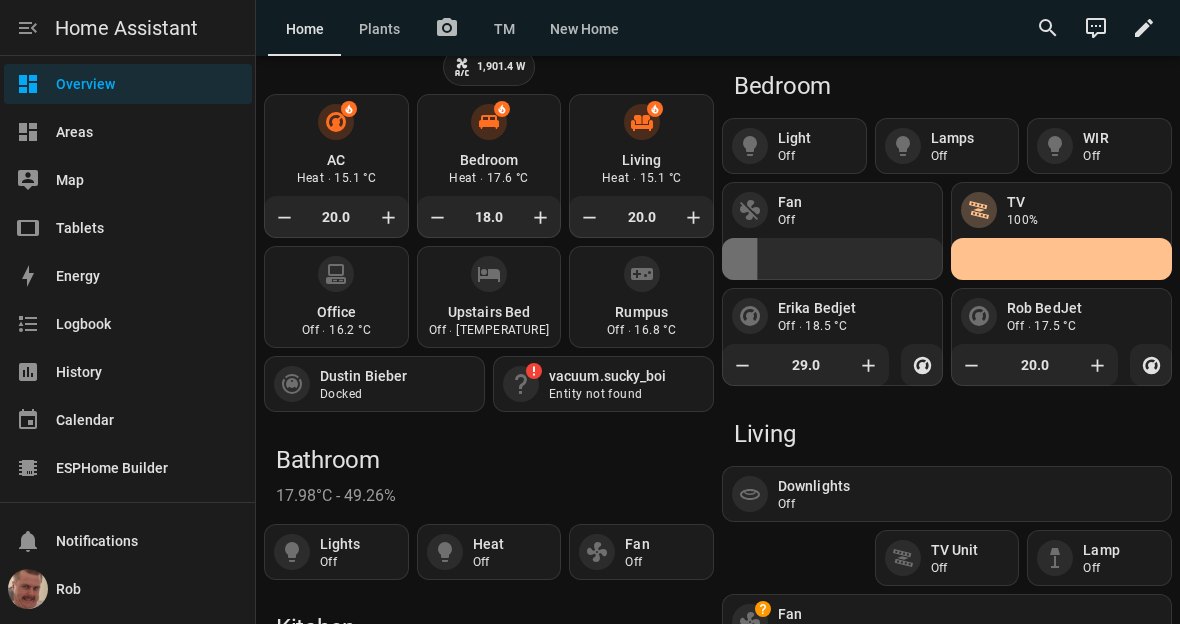 scroll, scrollTop: 162, scrollLeft: 0, axis: vertical 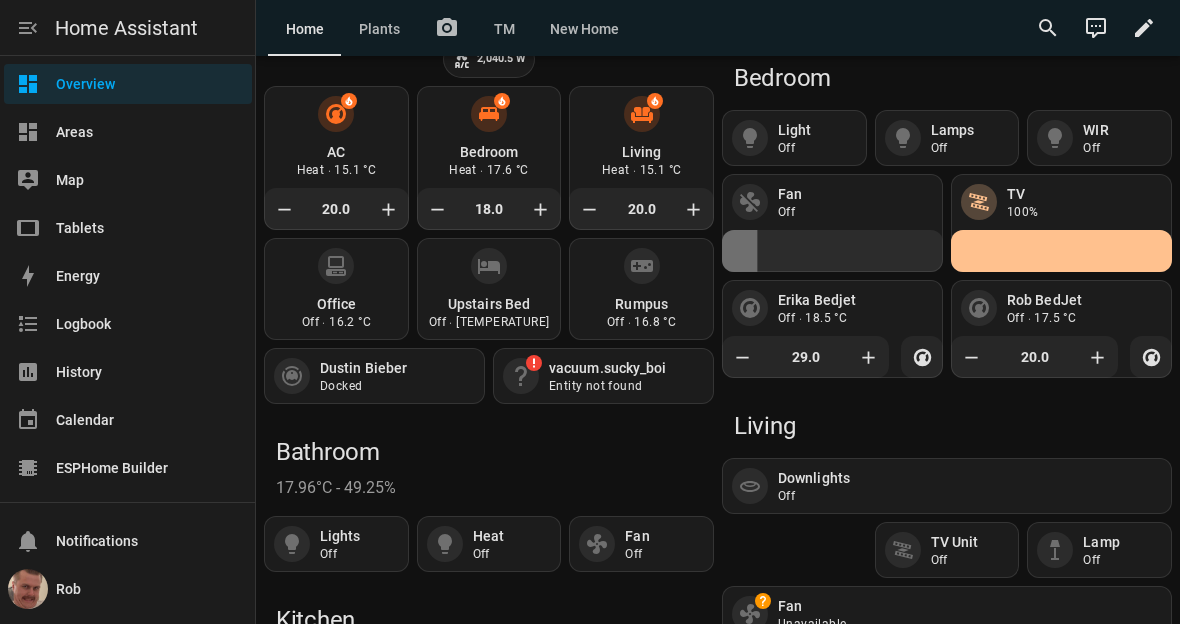 click at bounding box center [282, 209] 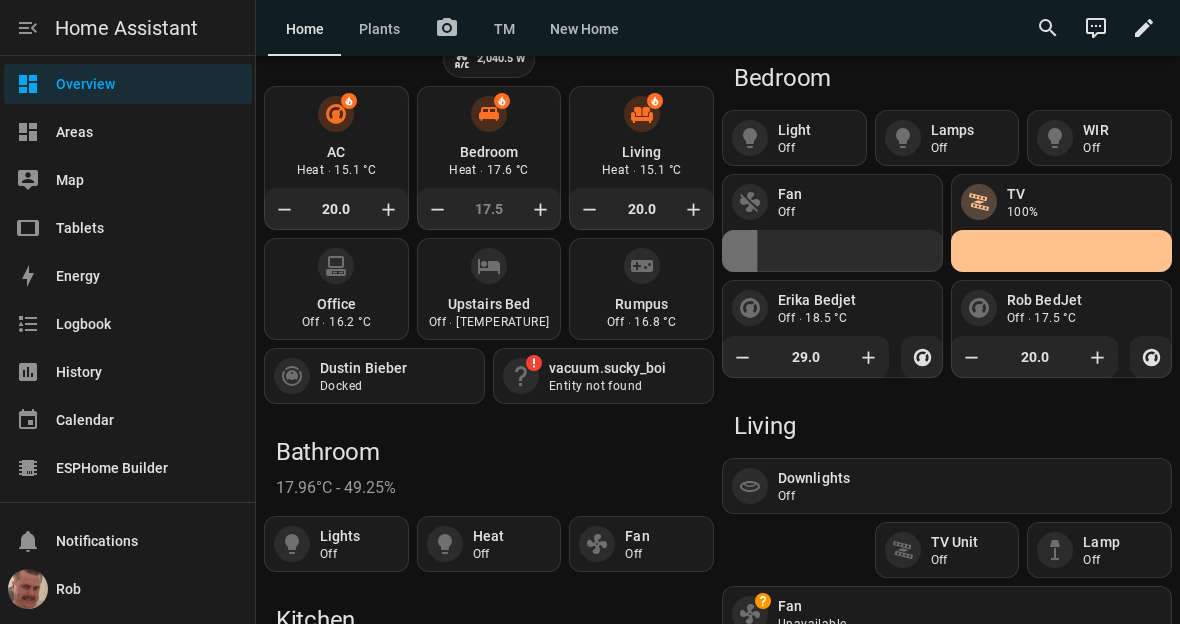 click at bounding box center [282, 209] 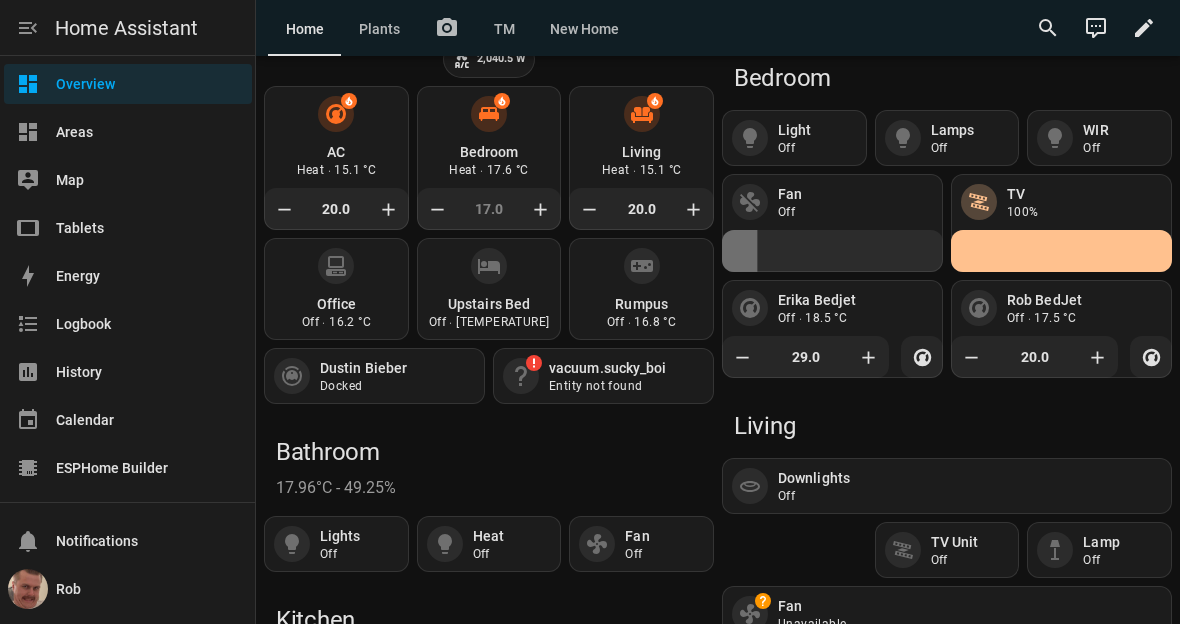 type on "17" 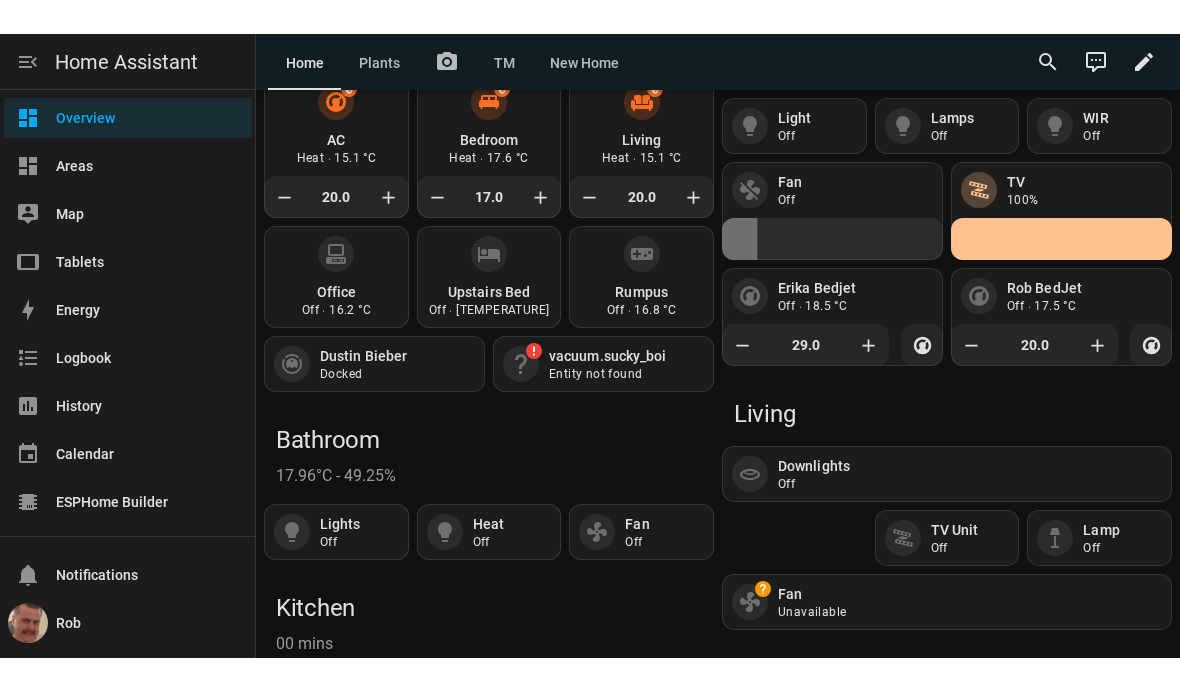 scroll, scrollTop: 0, scrollLeft: 0, axis: both 